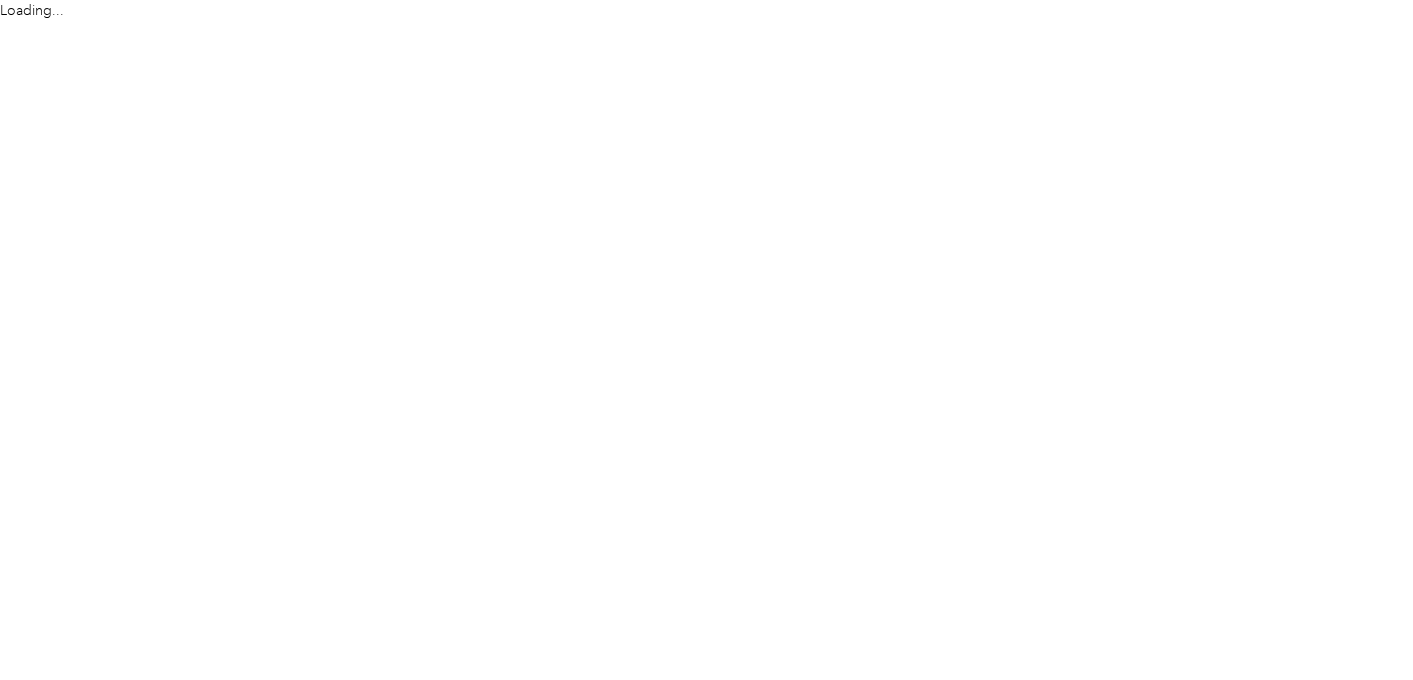 scroll, scrollTop: 0, scrollLeft: 0, axis: both 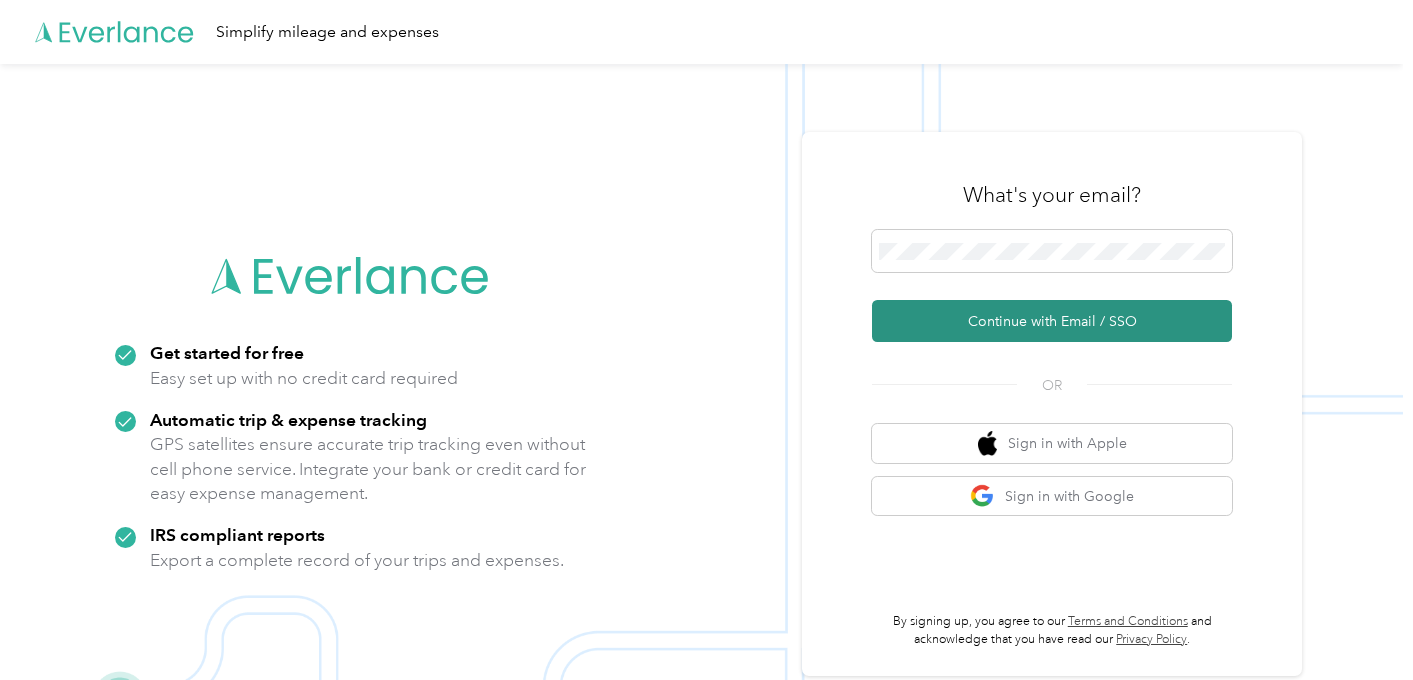 click on "Continue with Email / SSO" at bounding box center [1052, 321] 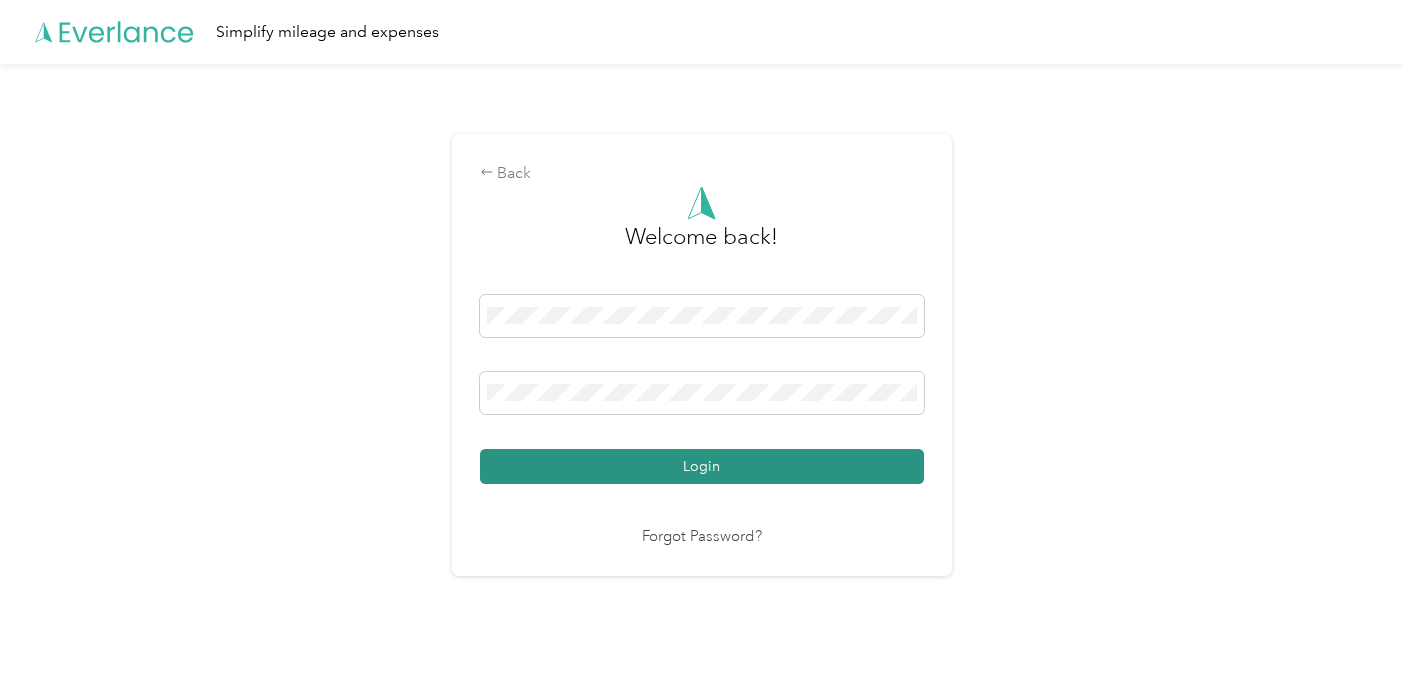 click on "Login" at bounding box center (702, 466) 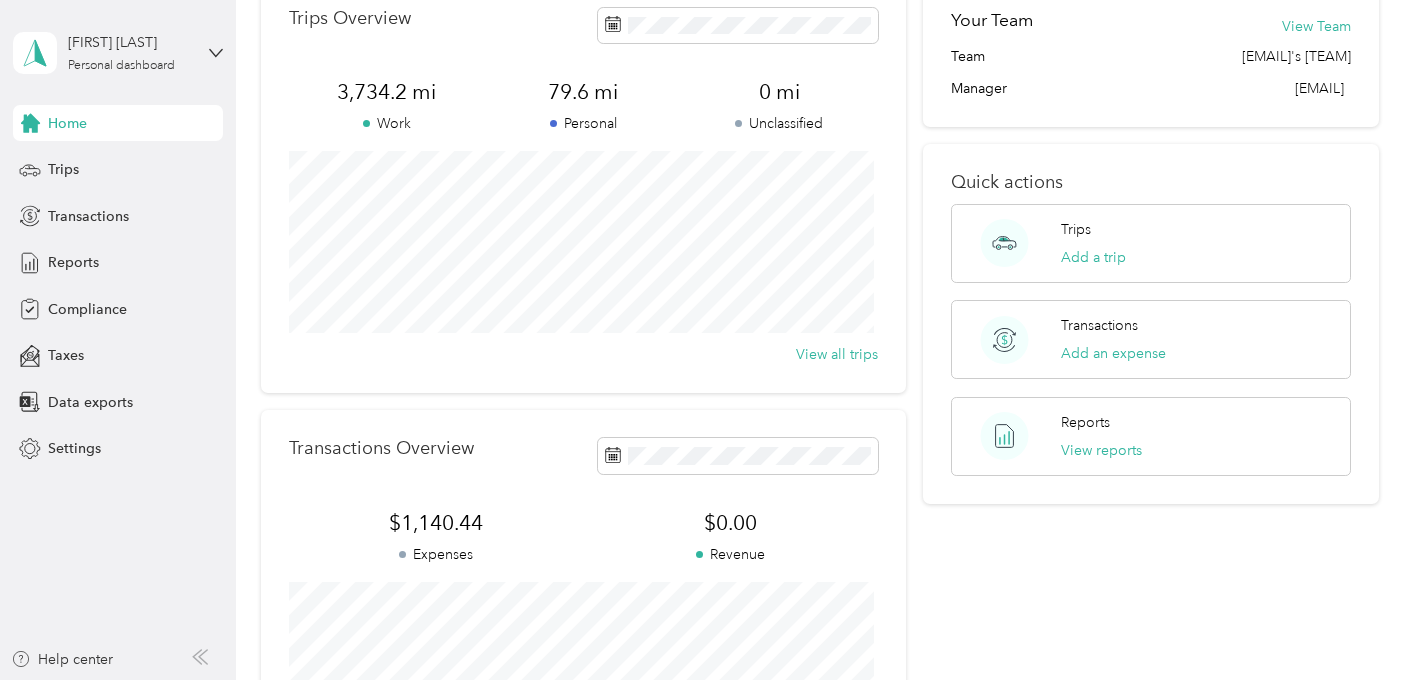 scroll, scrollTop: 341, scrollLeft: 0, axis: vertical 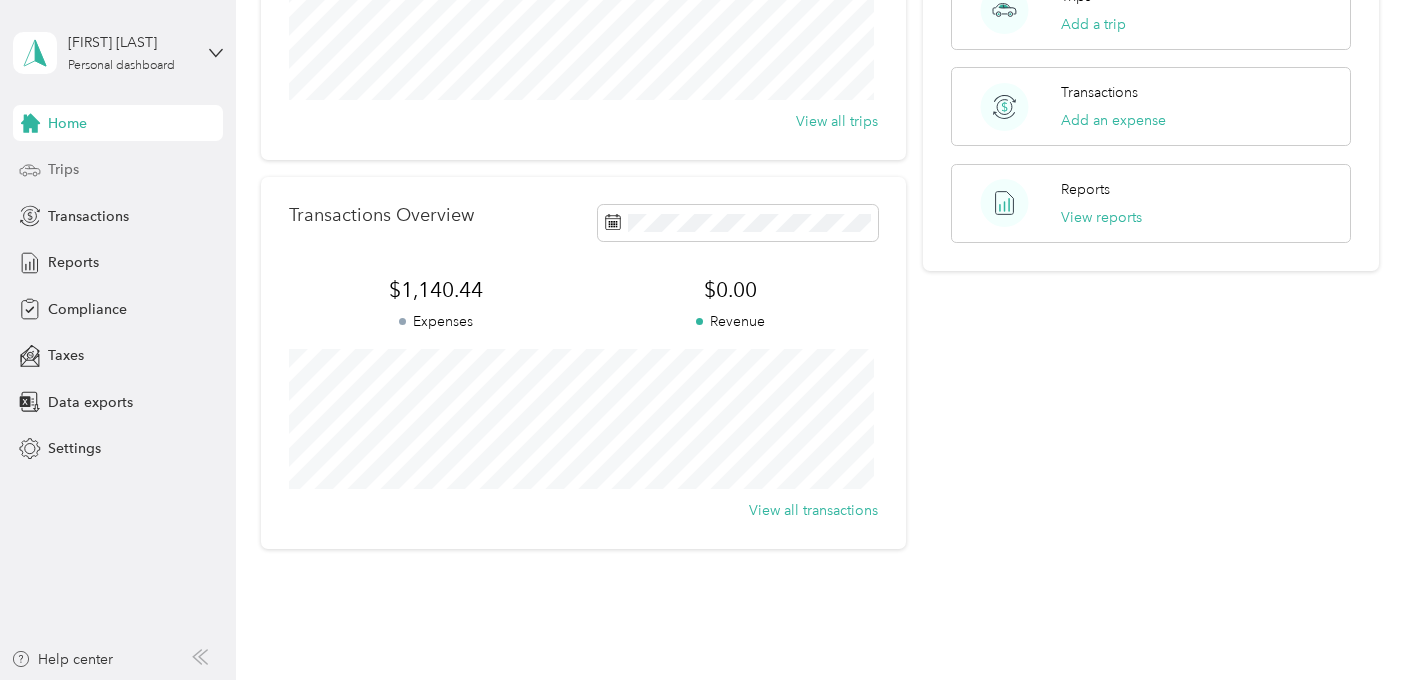 click on "Trips" at bounding box center [63, 169] 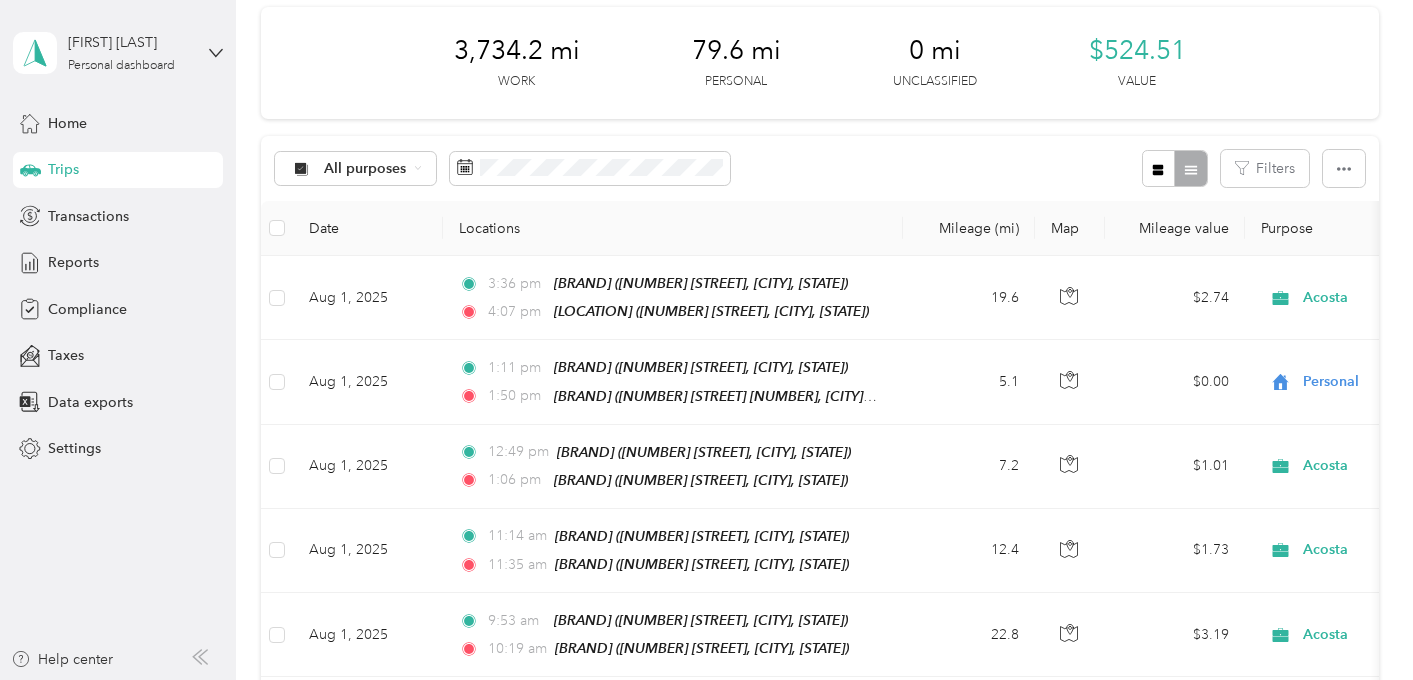scroll, scrollTop: 0, scrollLeft: 0, axis: both 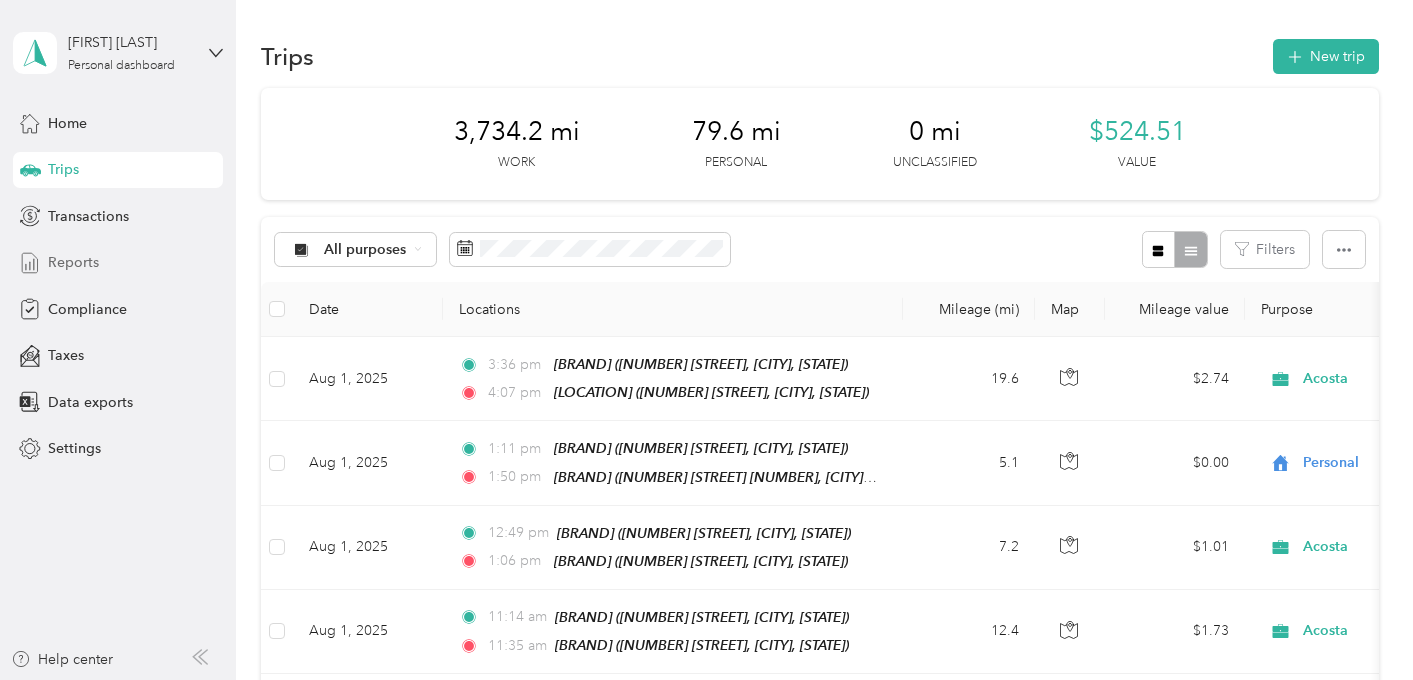 click on "Reports" at bounding box center (73, 262) 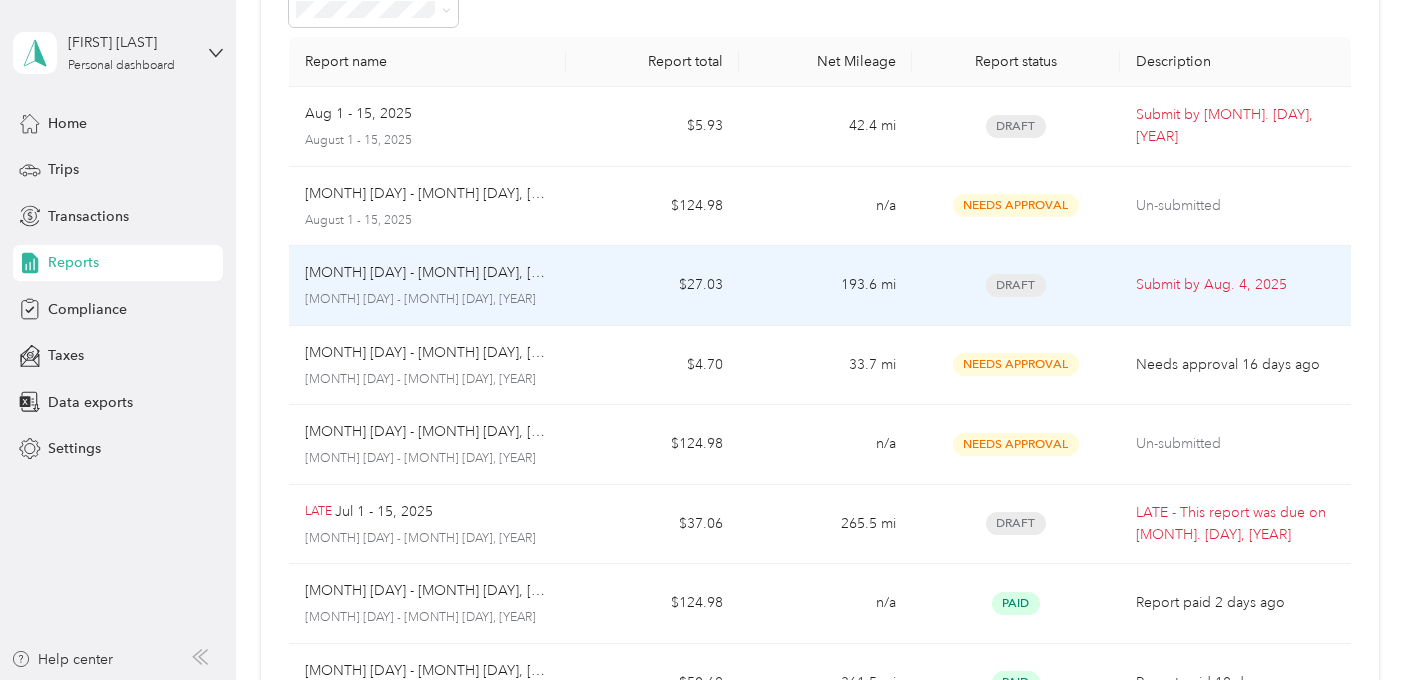 scroll, scrollTop: 366, scrollLeft: 0, axis: vertical 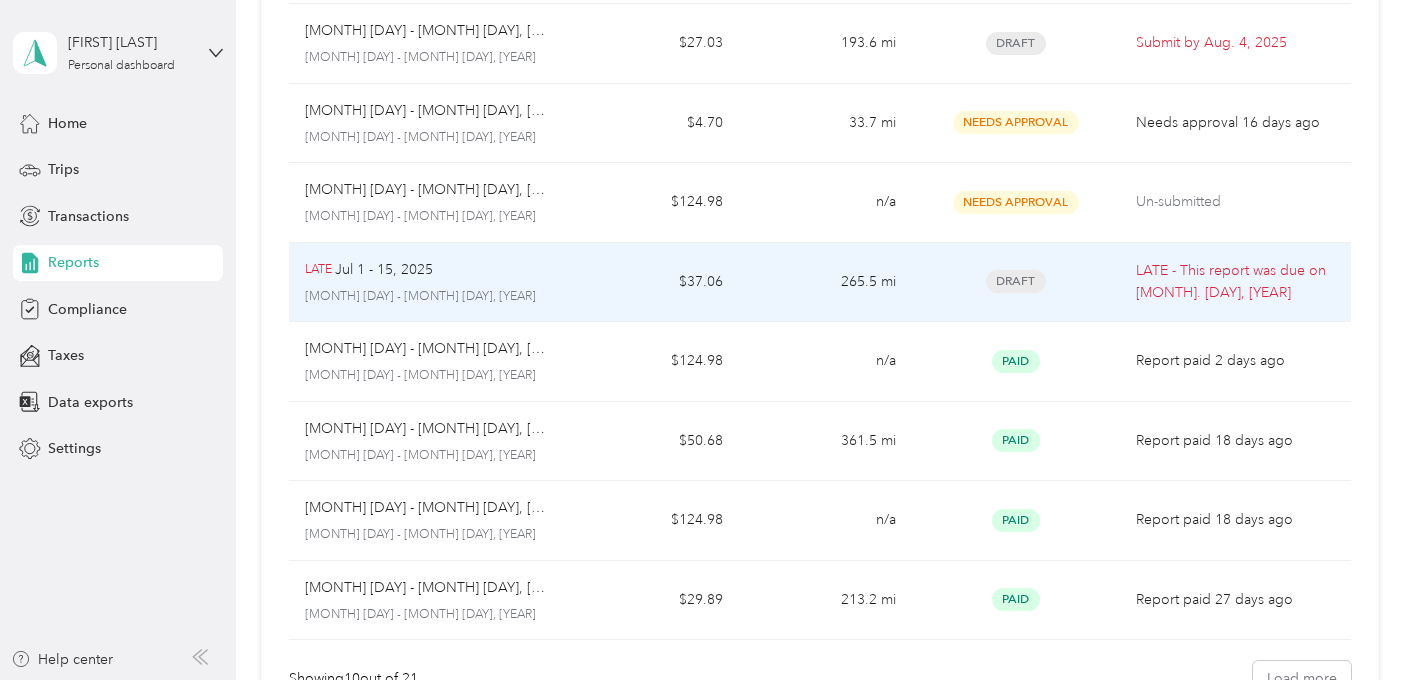 click on "Draft" at bounding box center (1016, 283) 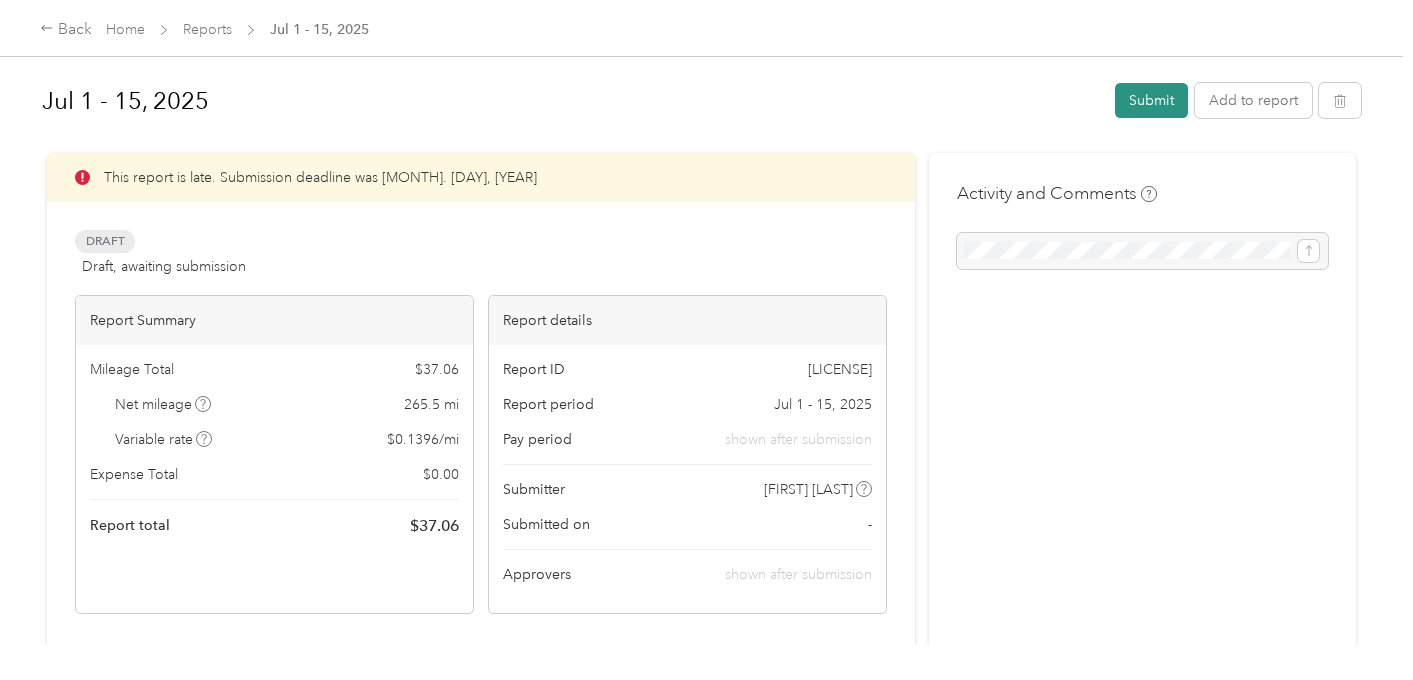 click on "Submit" at bounding box center (1151, 100) 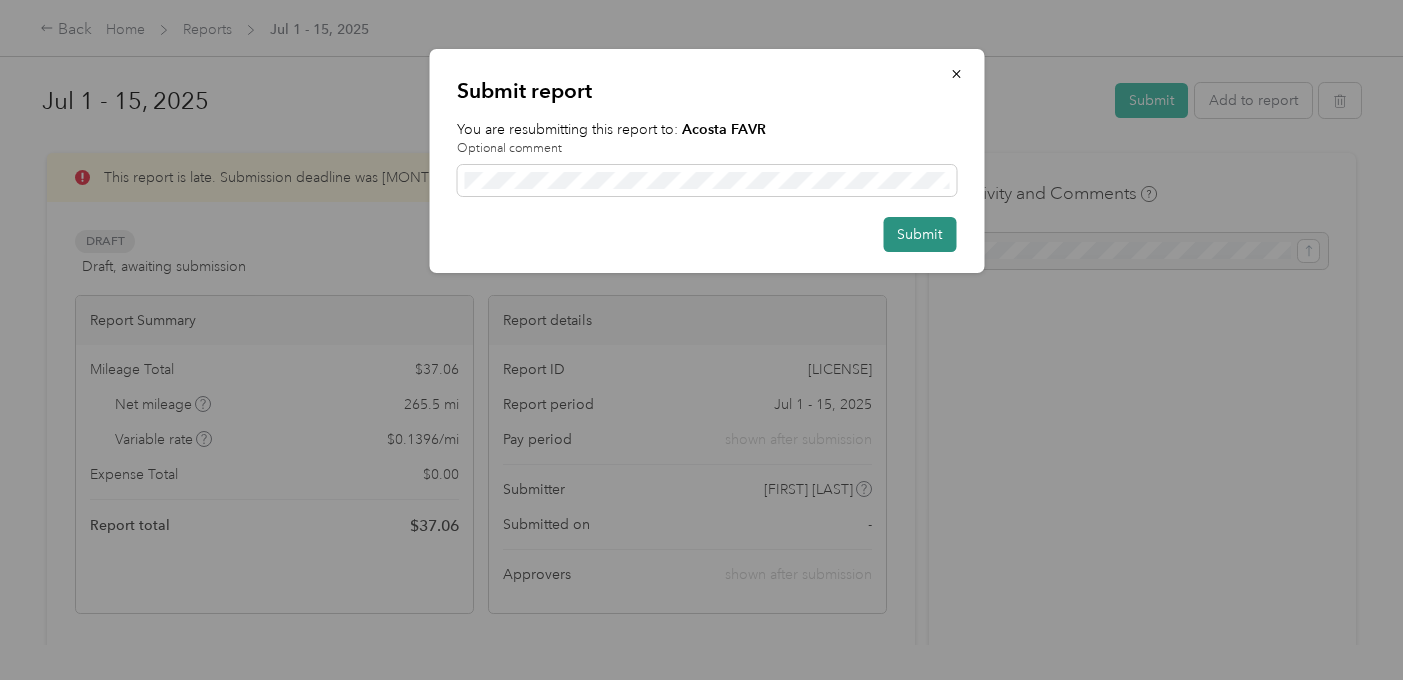 click on "Submit" at bounding box center (919, 234) 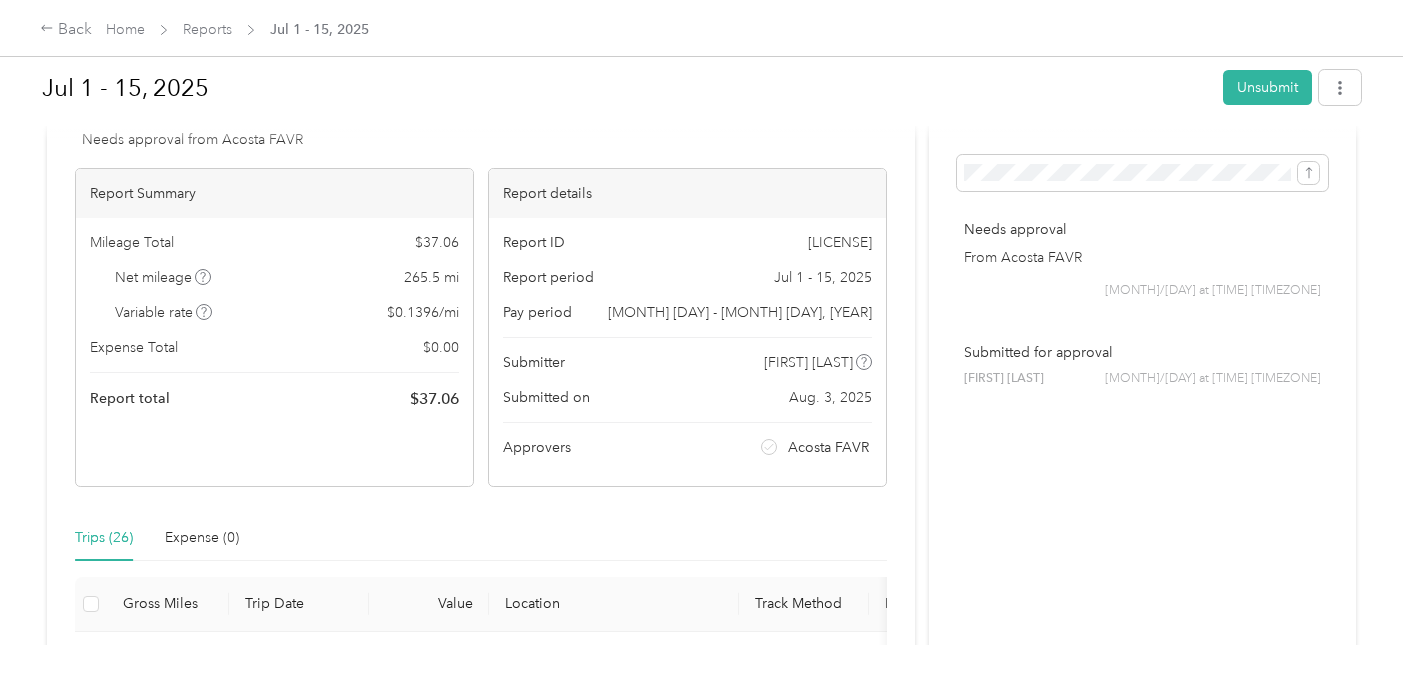 scroll, scrollTop: 0, scrollLeft: 0, axis: both 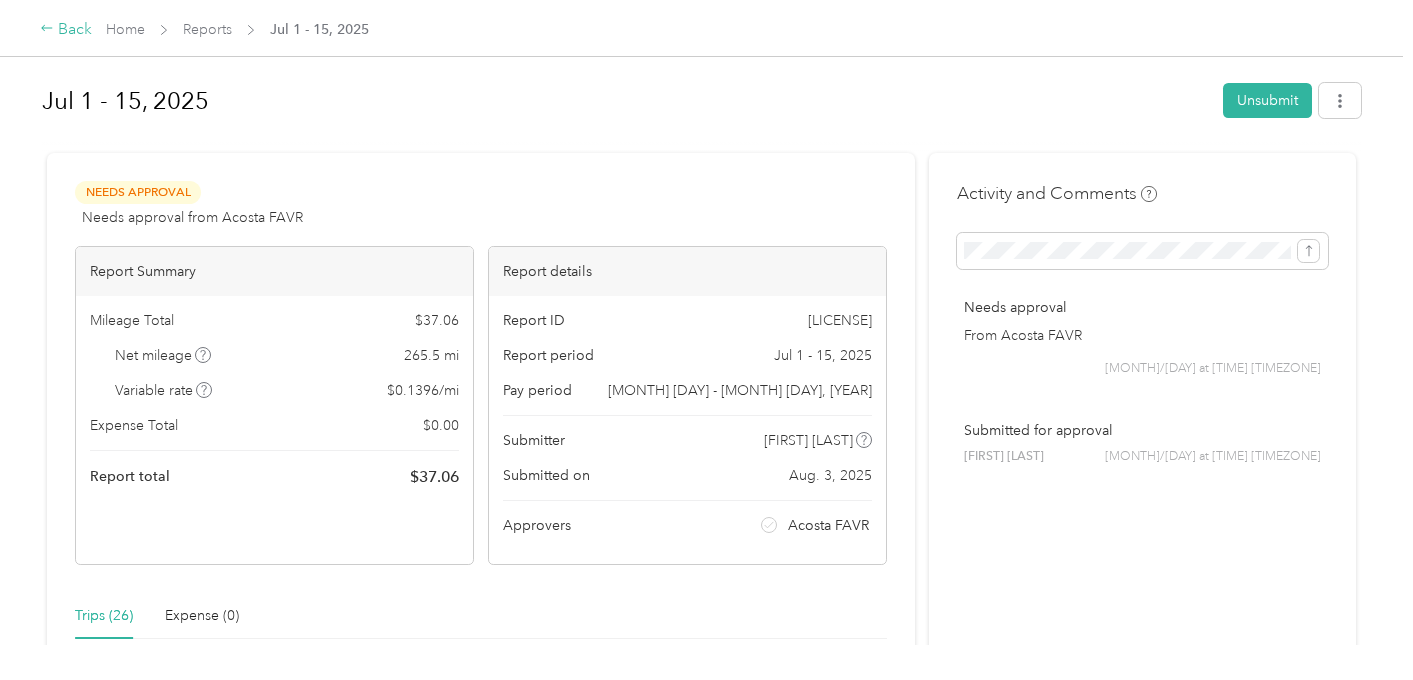 click on "Back" at bounding box center [66, 30] 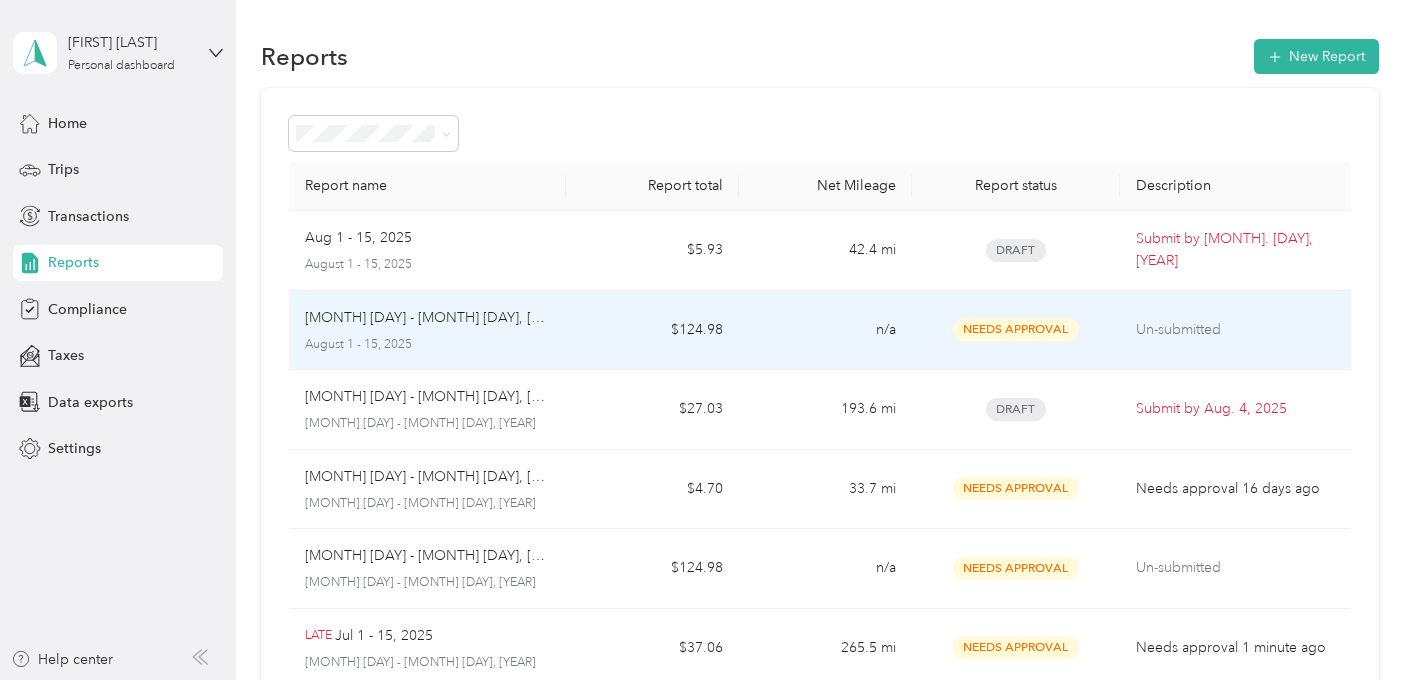 click on "[MONTH] [DAY] - [MONTH] [DAY], [YEAR] [PAYMENT]" at bounding box center [427, 318] 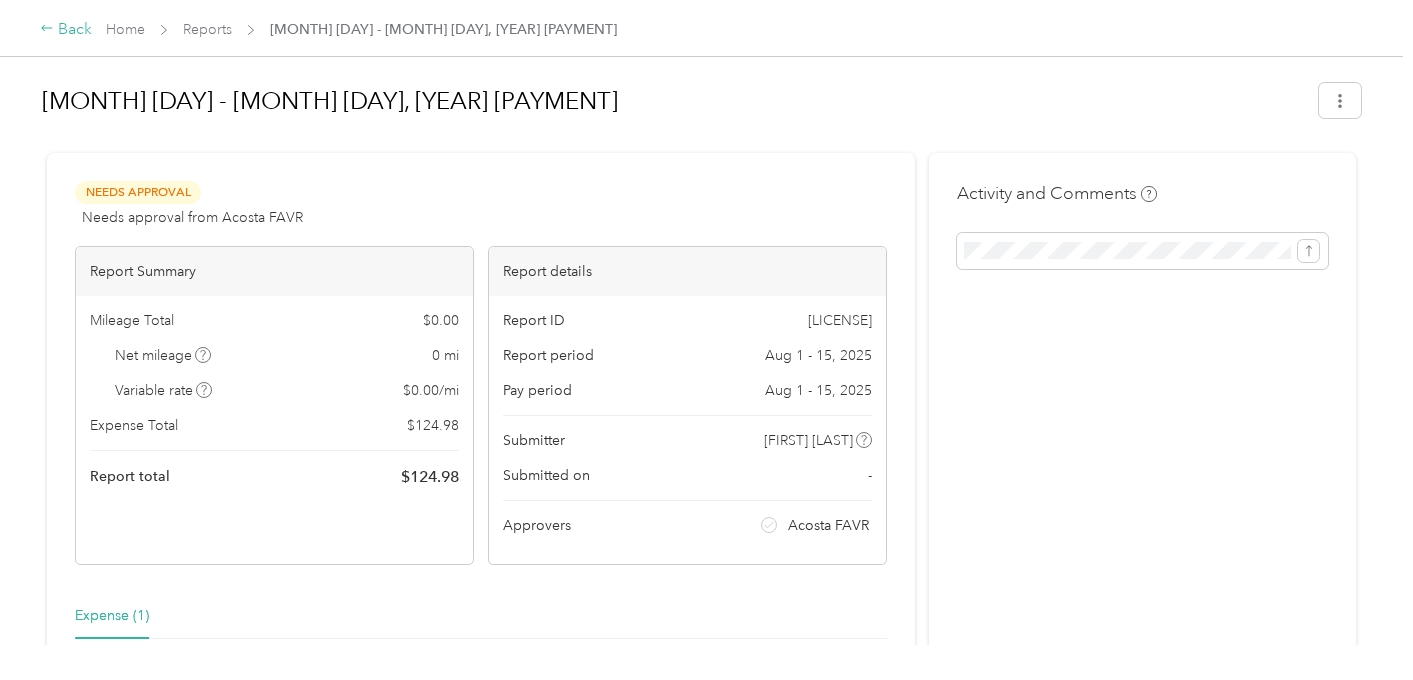click on "Back" at bounding box center [66, 30] 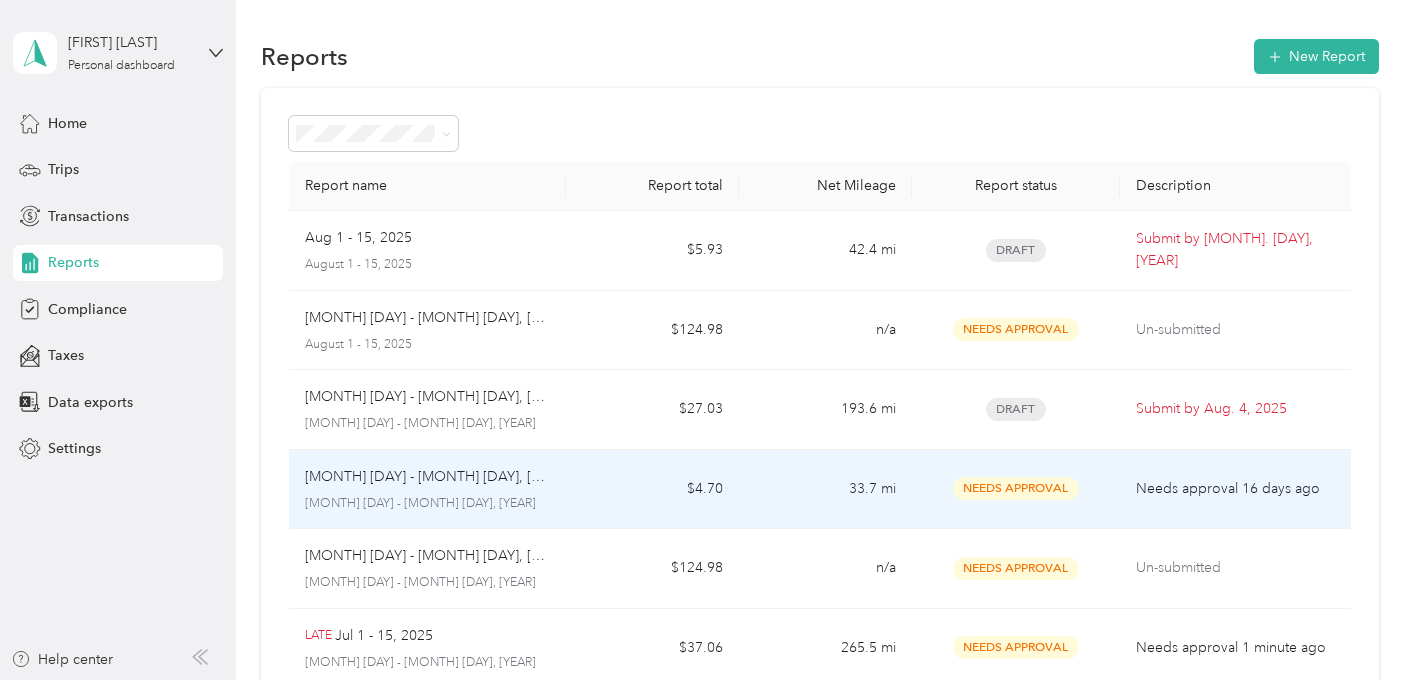 click on "Needs Approval" at bounding box center [1016, 488] 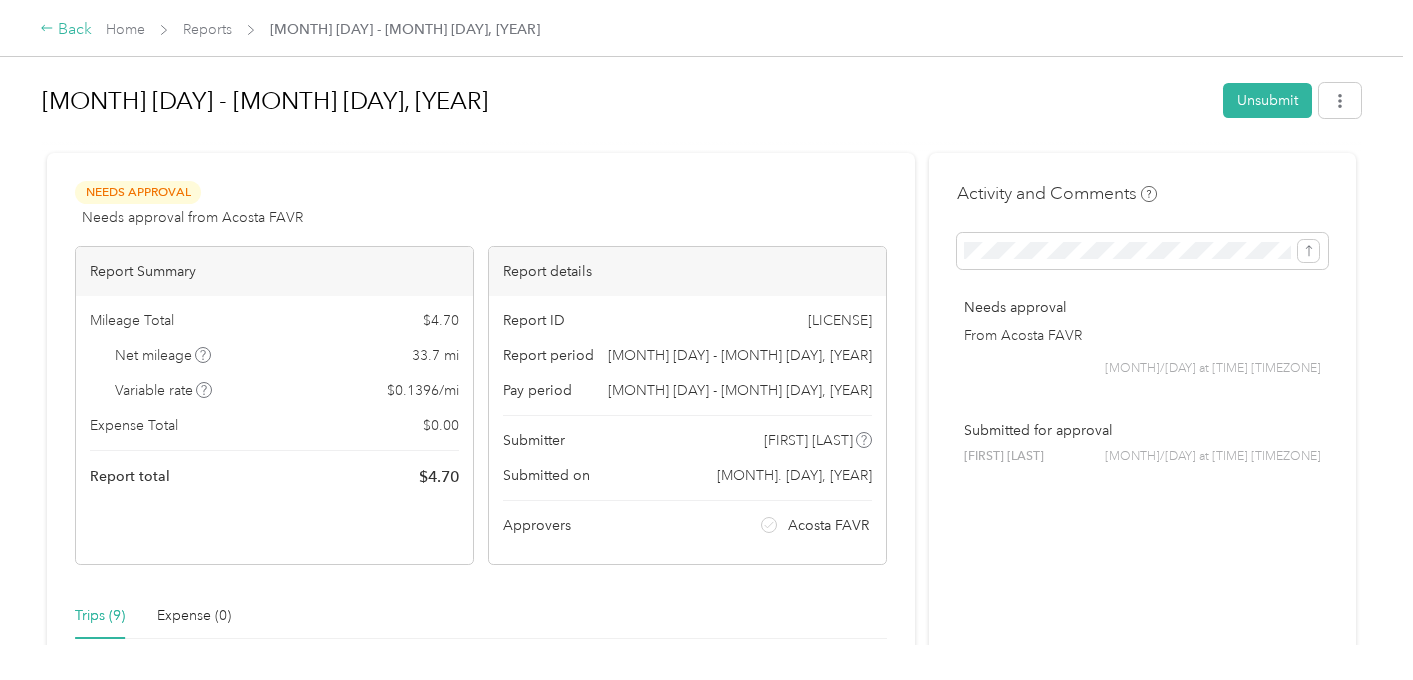 click on "Back" at bounding box center [66, 30] 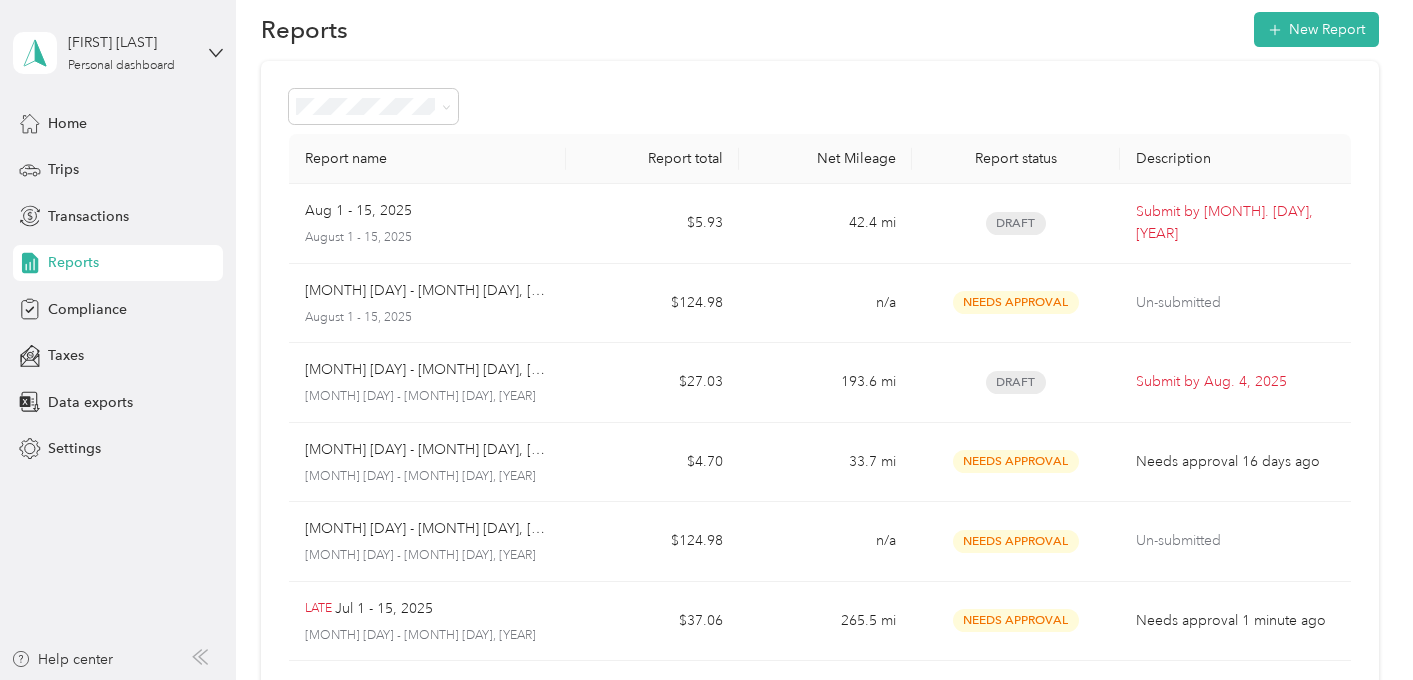 scroll, scrollTop: 0, scrollLeft: 0, axis: both 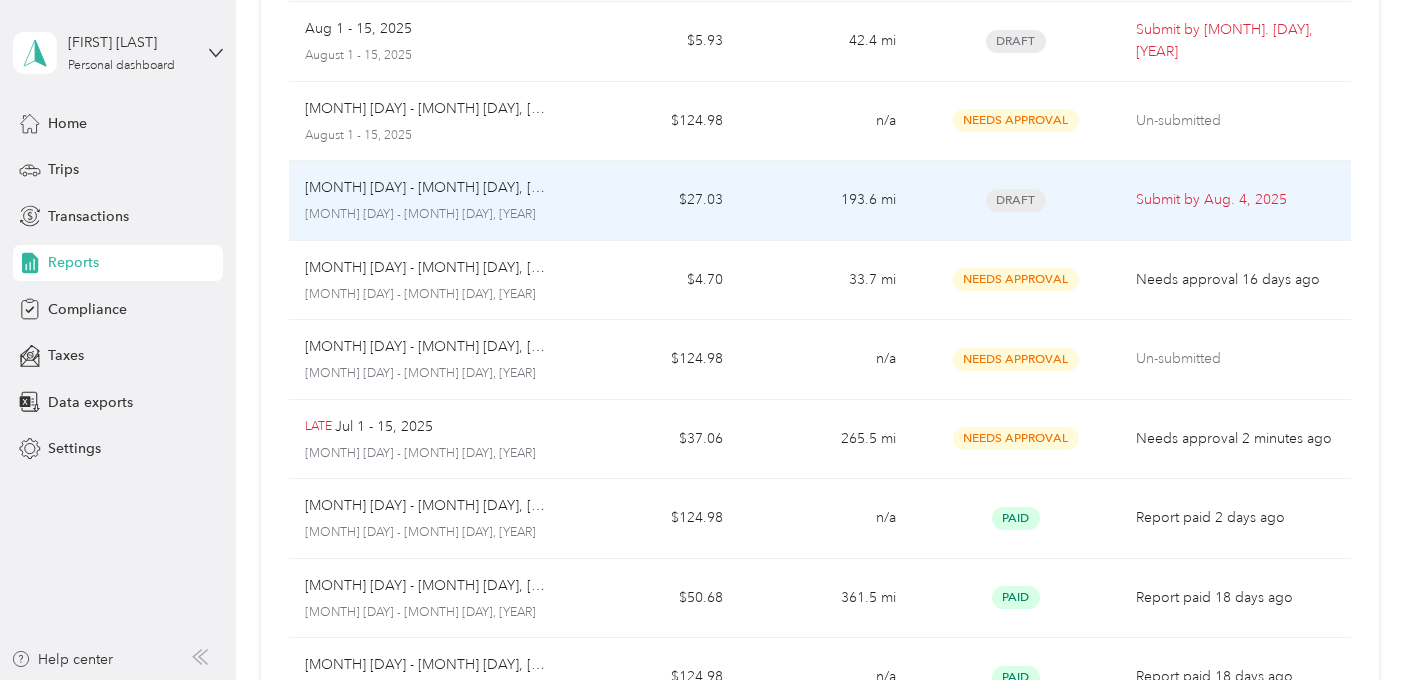 click on "[MONTH] [DAY] - [MONTH] [DAY], [YEAR]" at bounding box center (427, 215) 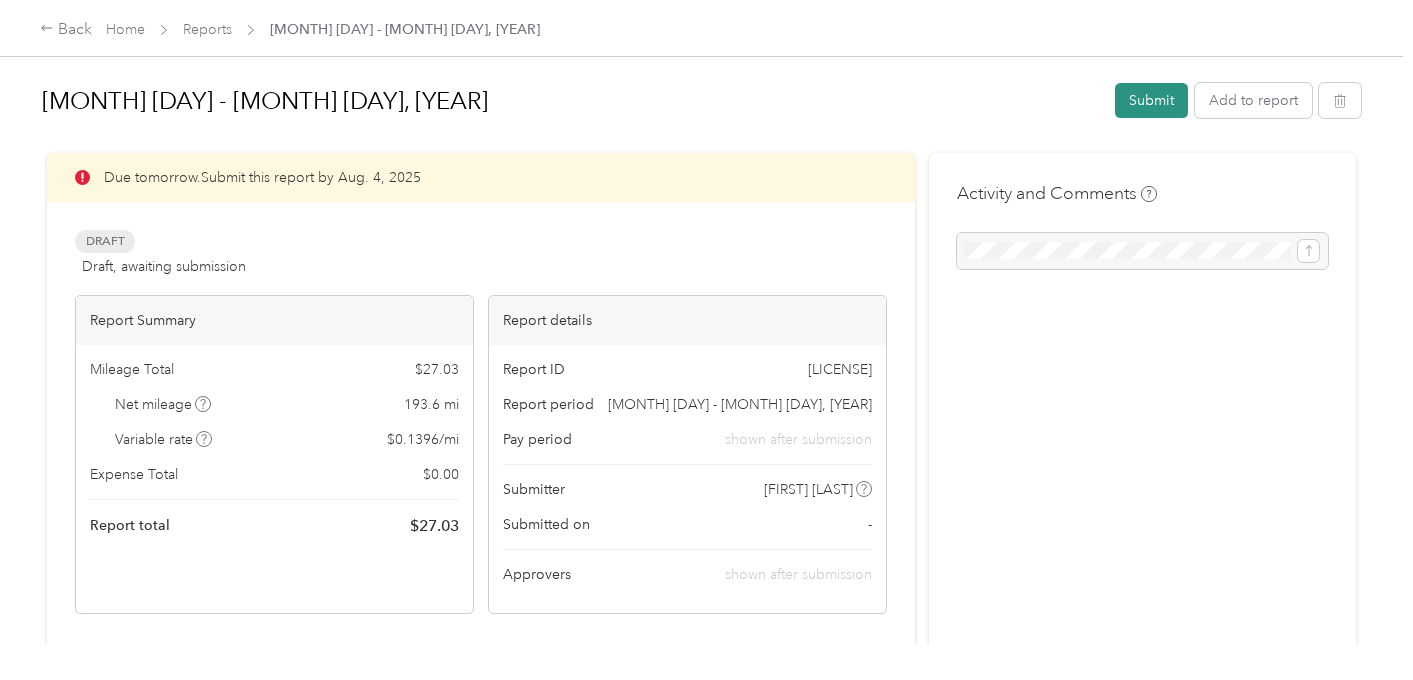 click on "Submit" at bounding box center (1151, 100) 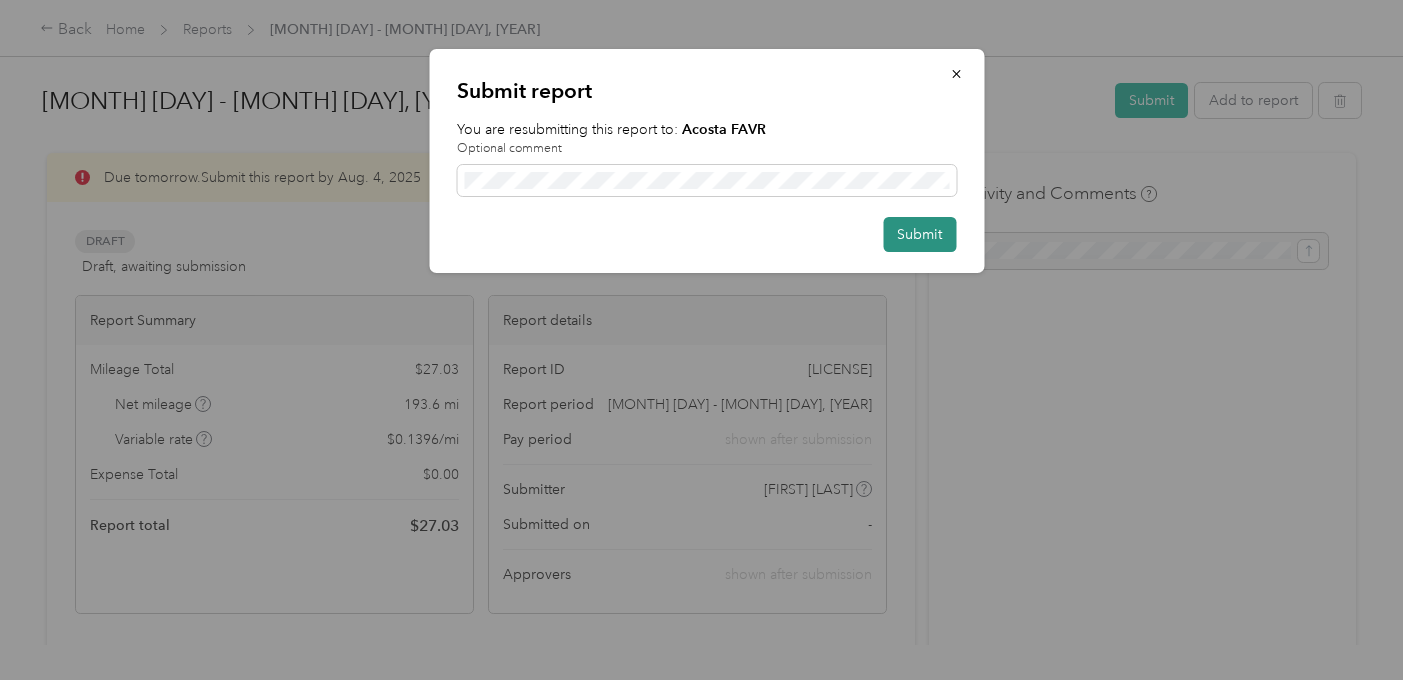 click on "Submit" at bounding box center (919, 234) 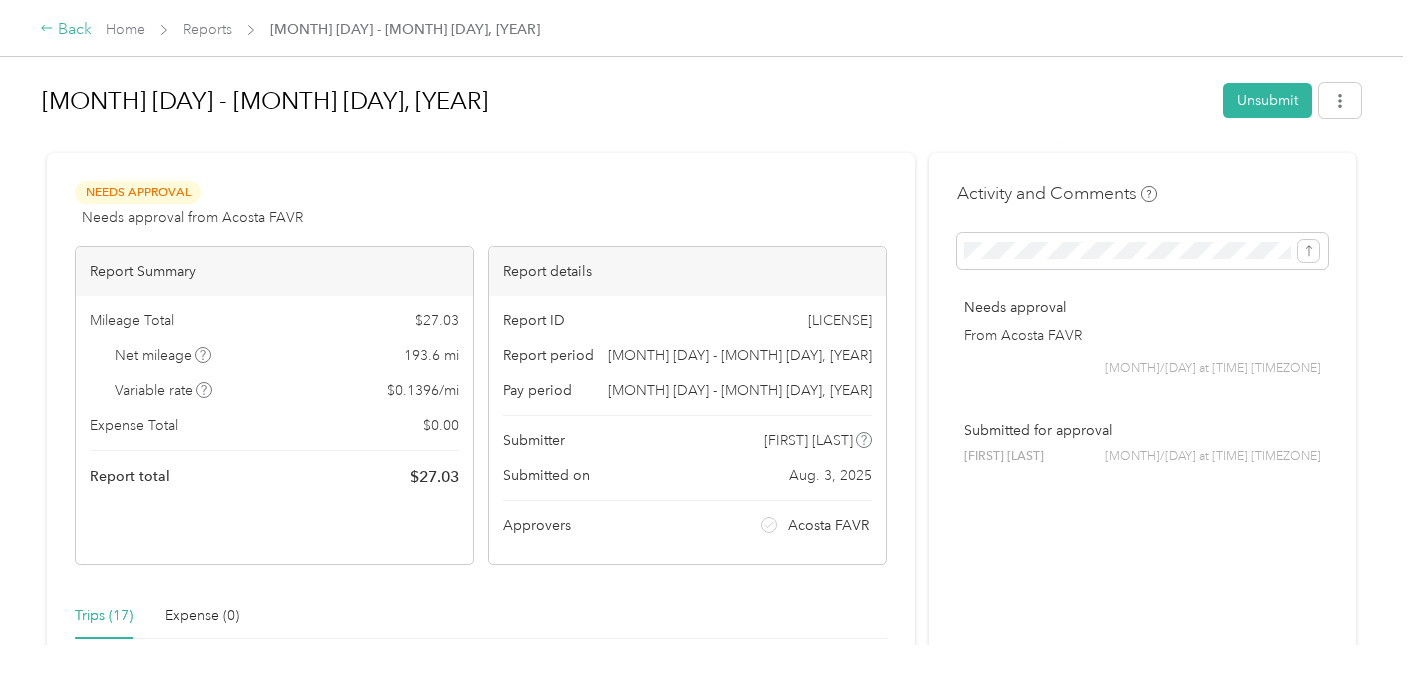 click on "Back" at bounding box center [66, 30] 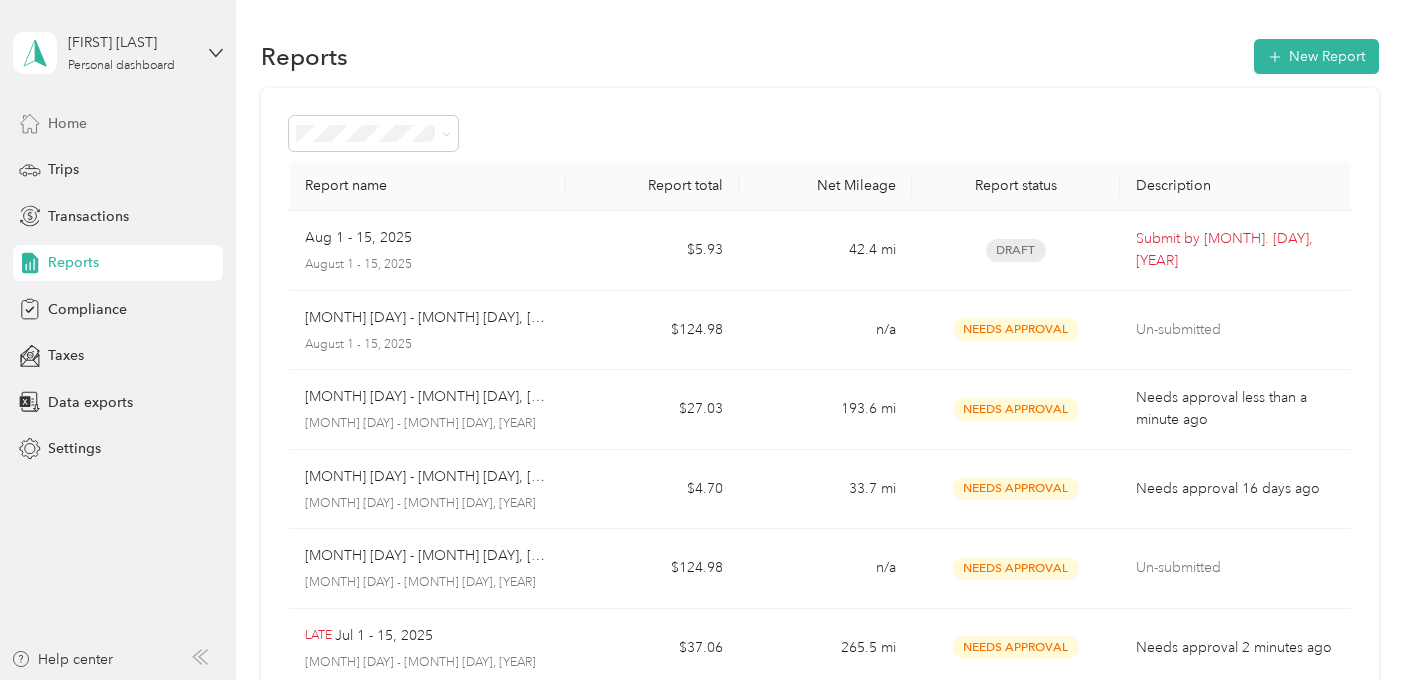 click on "Home" at bounding box center (67, 123) 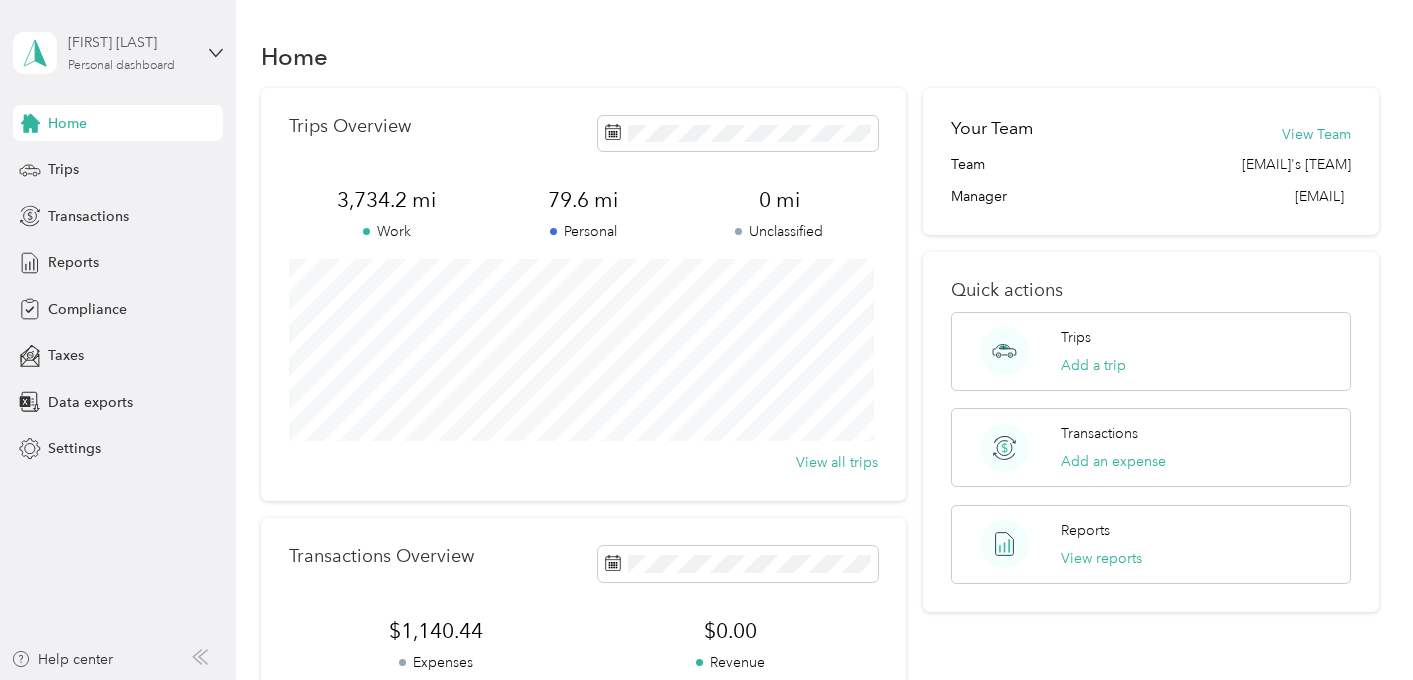 click on "[FIRST] [LAST]" at bounding box center (130, 42) 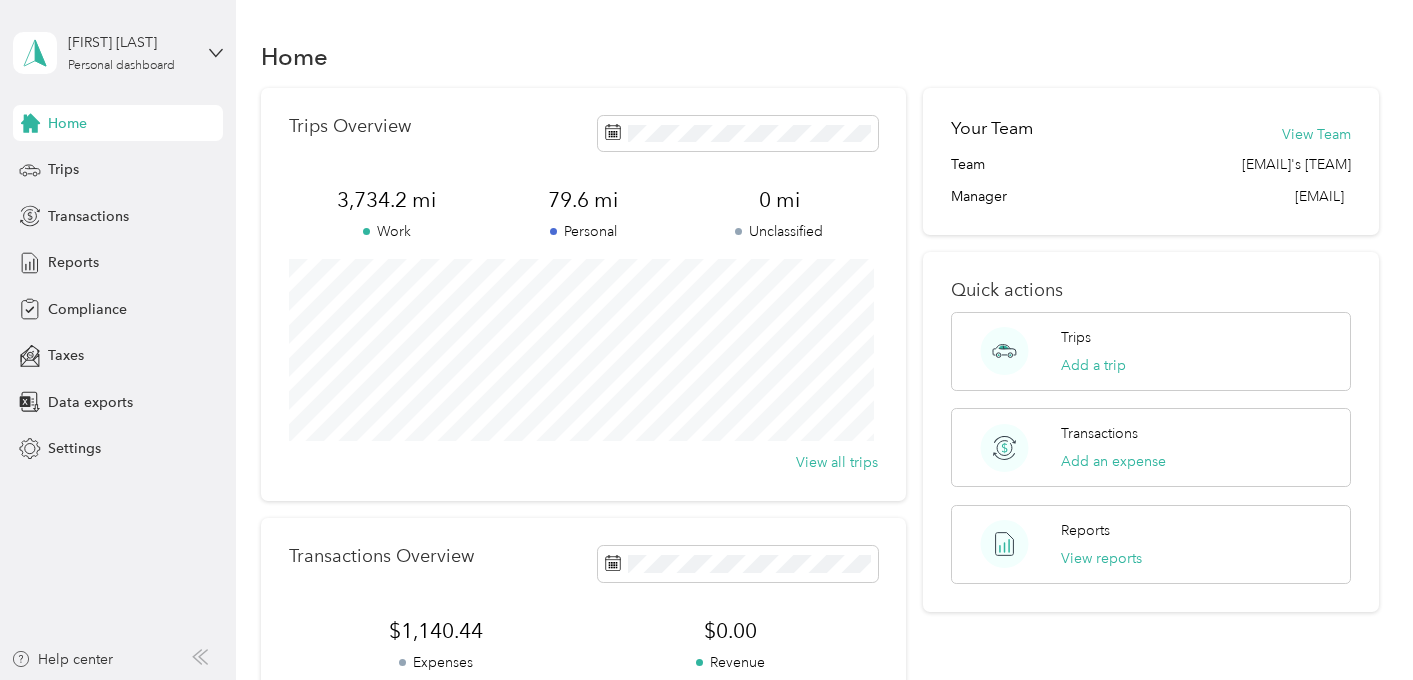 click on "Log out" at bounding box center [69, 164] 